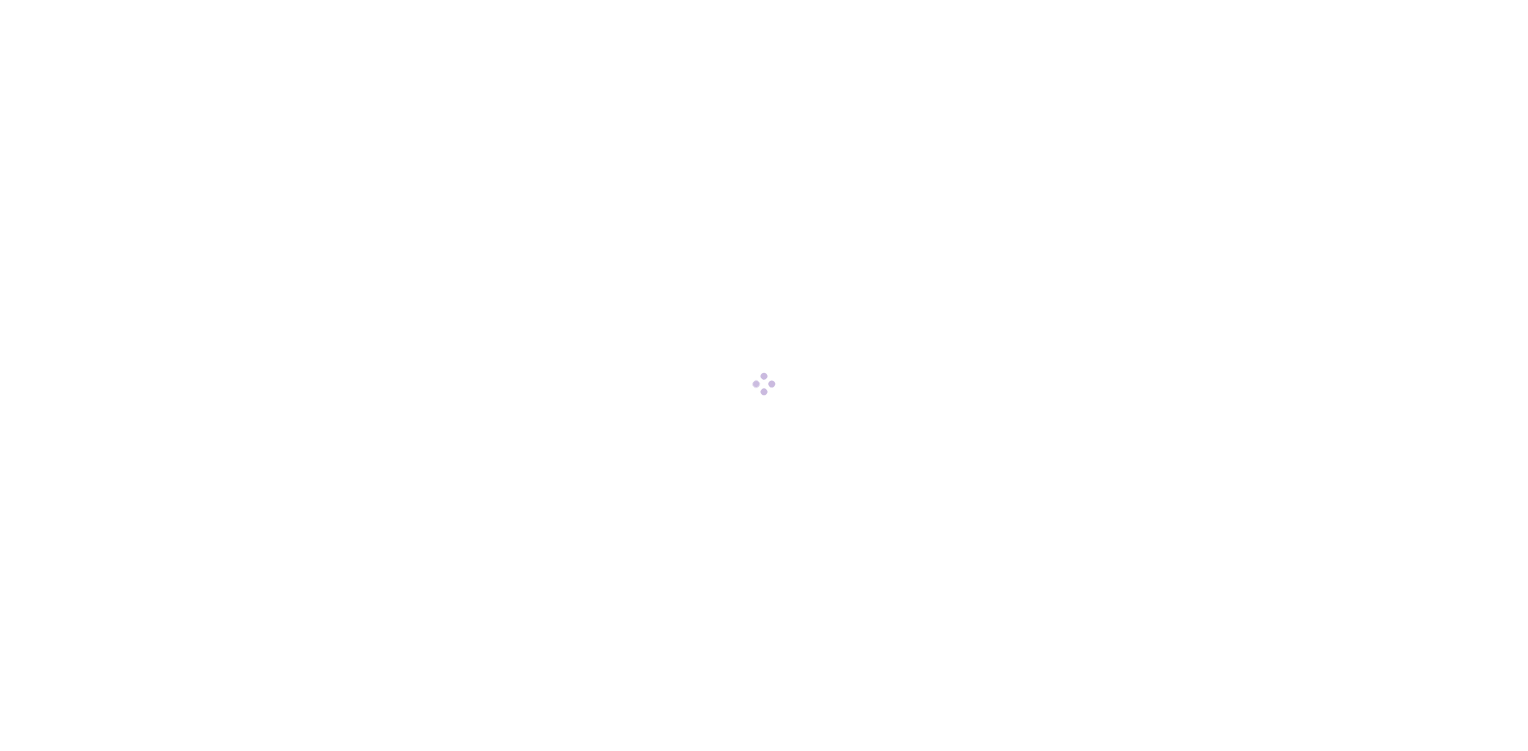 scroll, scrollTop: 0, scrollLeft: 0, axis: both 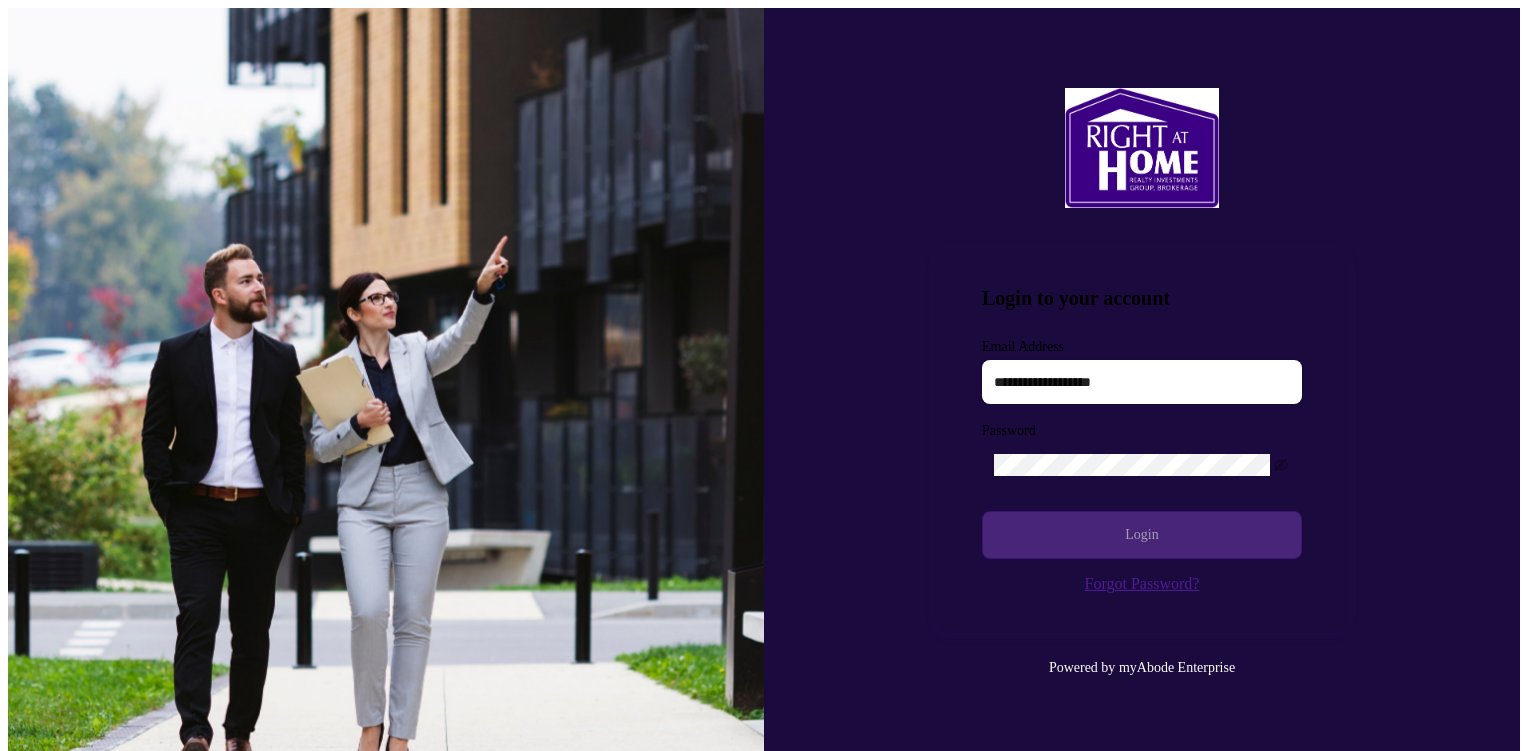 type on "**********" 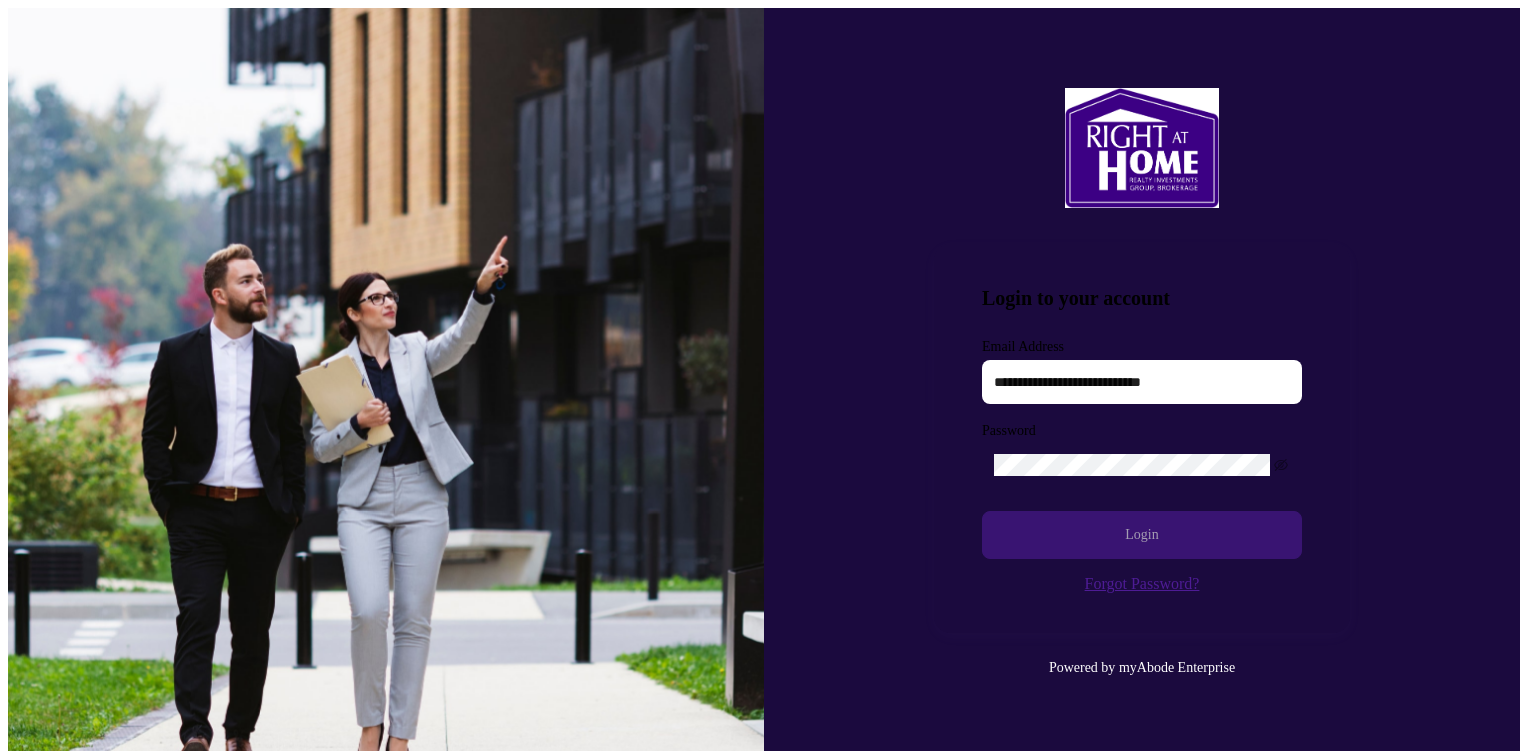 click on "Login" at bounding box center (1142, 535) 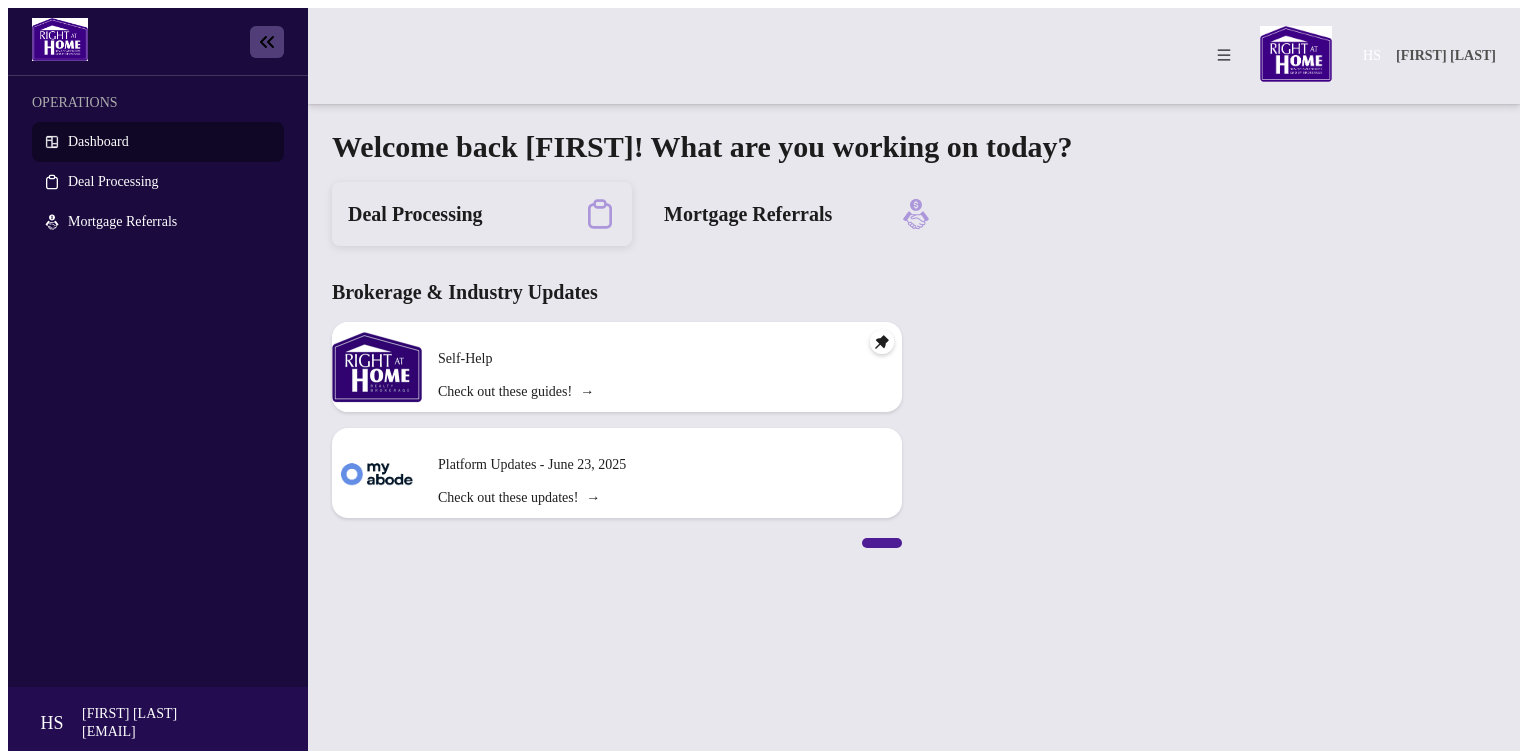 click on "Deal Processing" at bounding box center (415, 214) 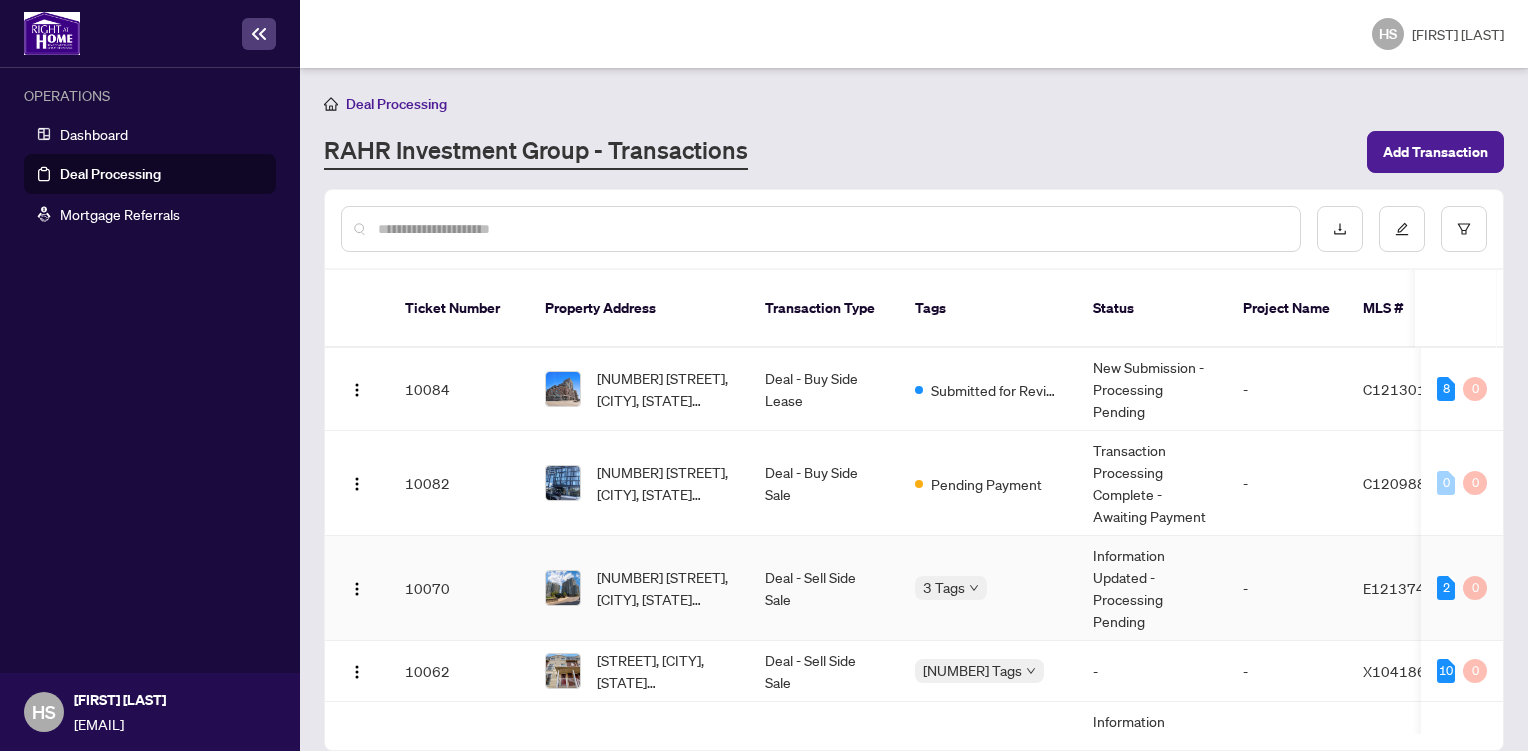 click on "Deal - Sell Side Sale" at bounding box center (824, 588) 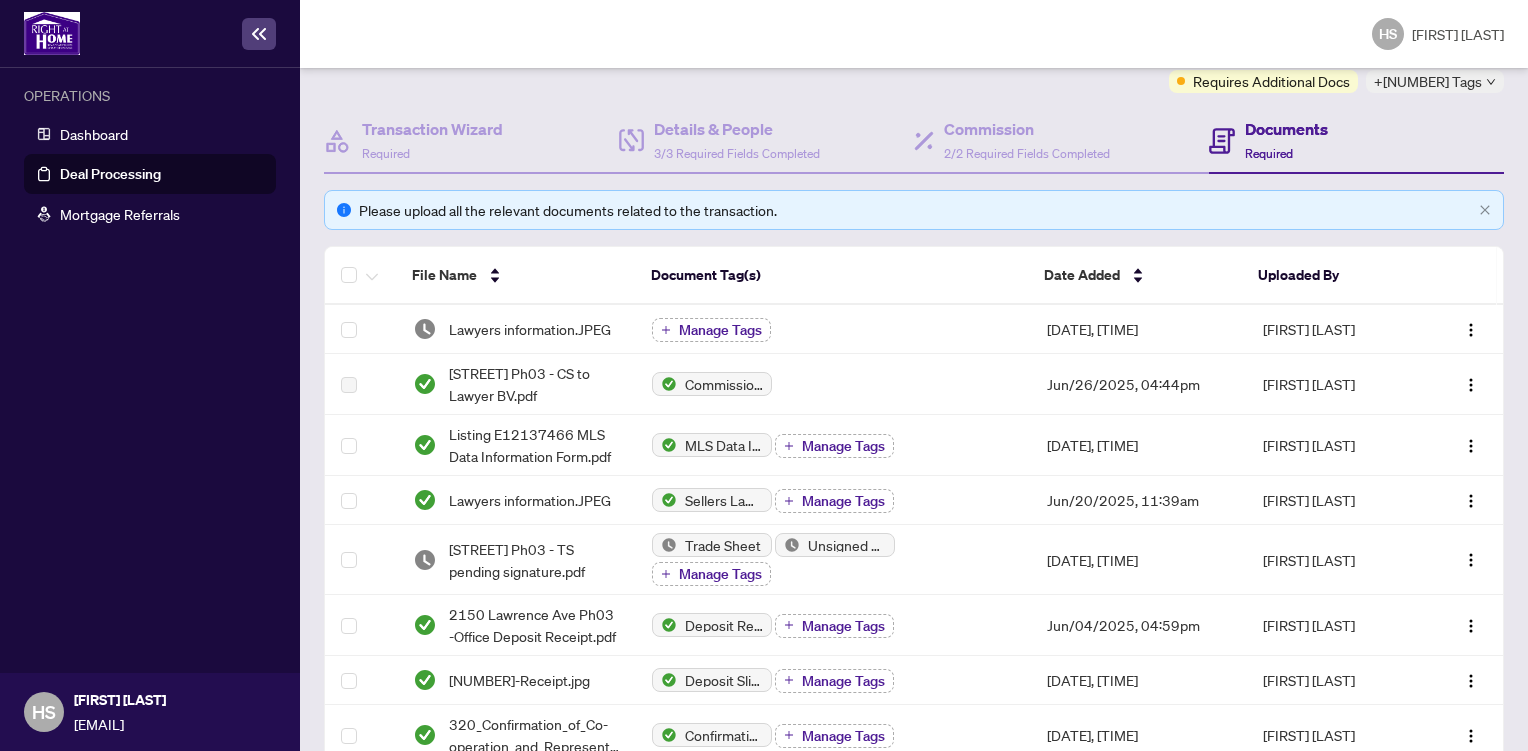 scroll, scrollTop: 172, scrollLeft: 0, axis: vertical 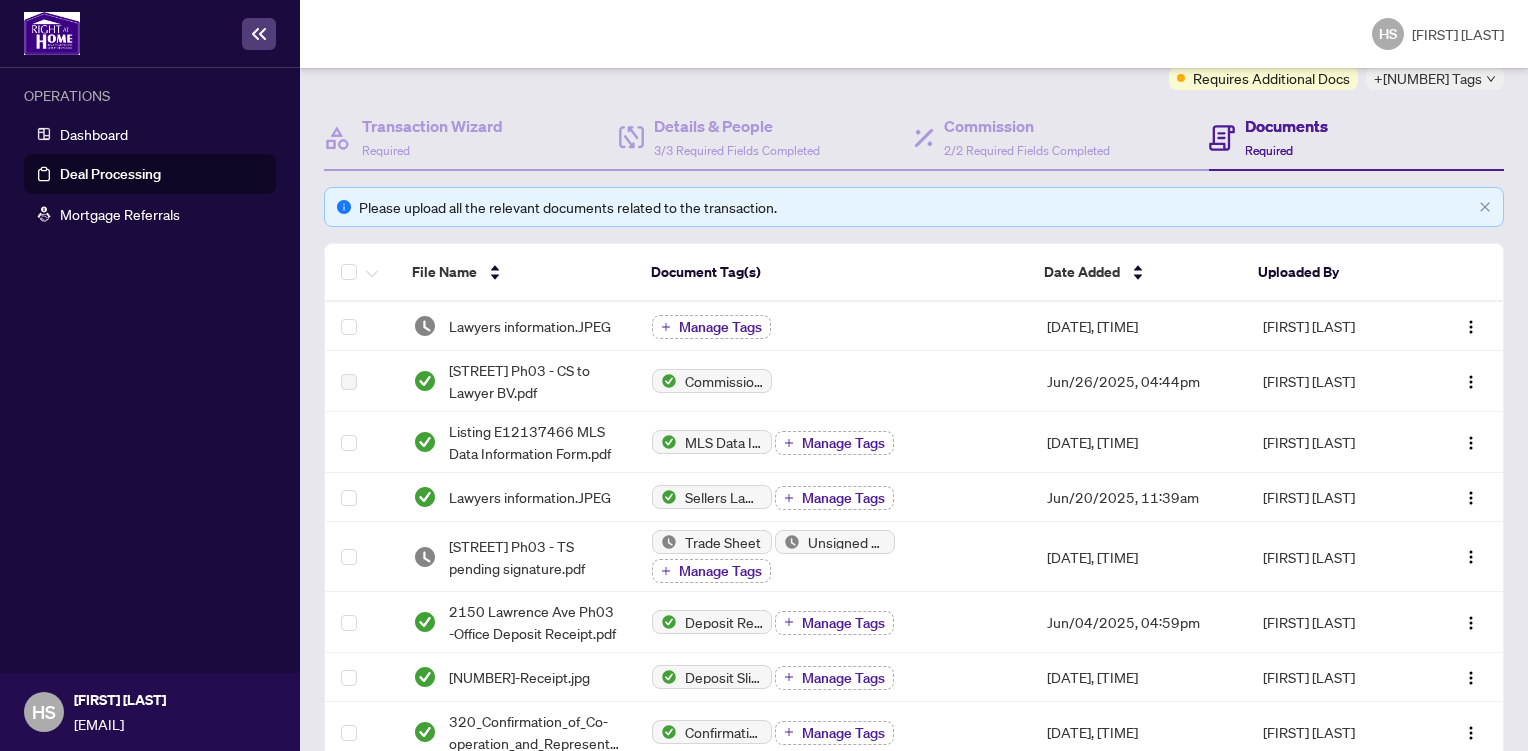 click on "Required" at bounding box center (1269, 150) 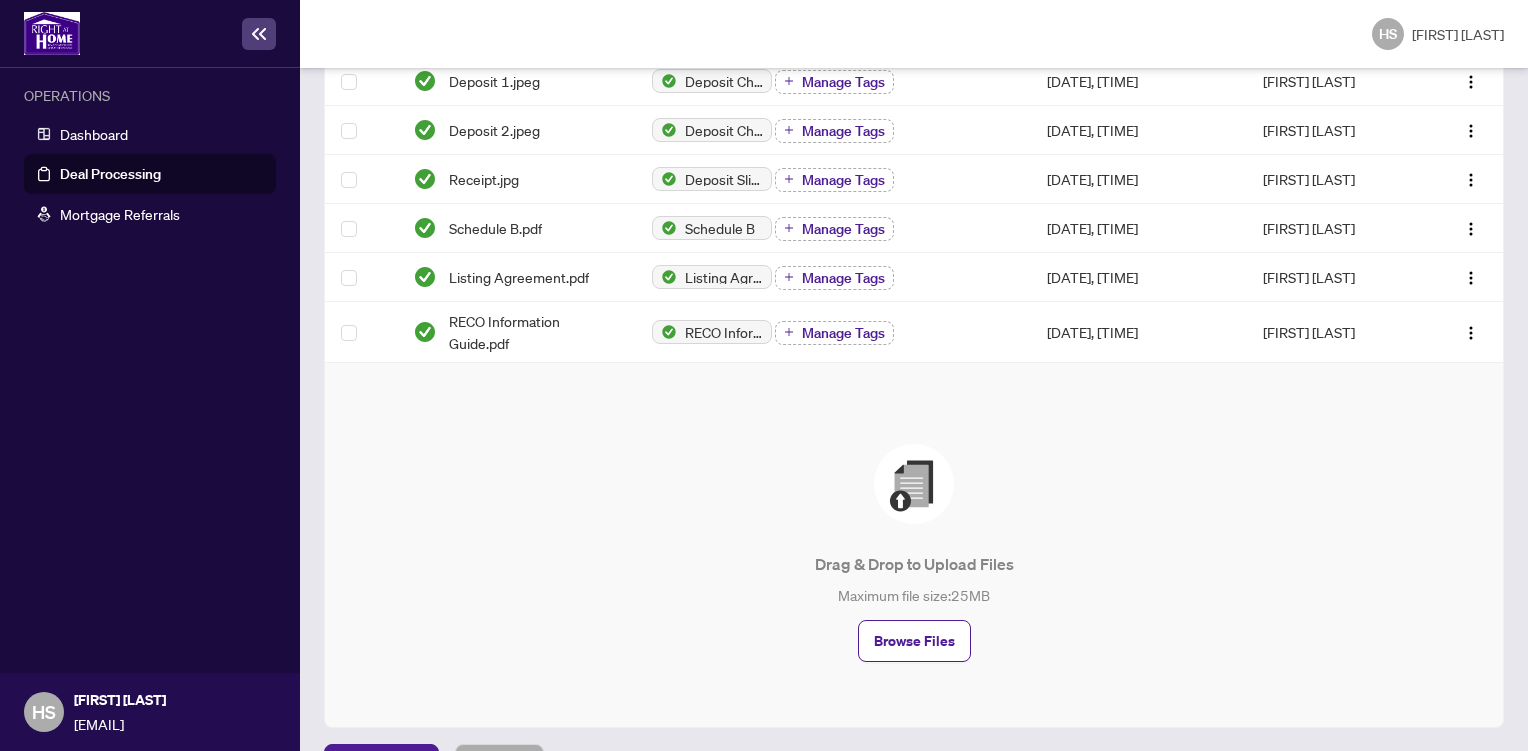 scroll, scrollTop: 992, scrollLeft: 0, axis: vertical 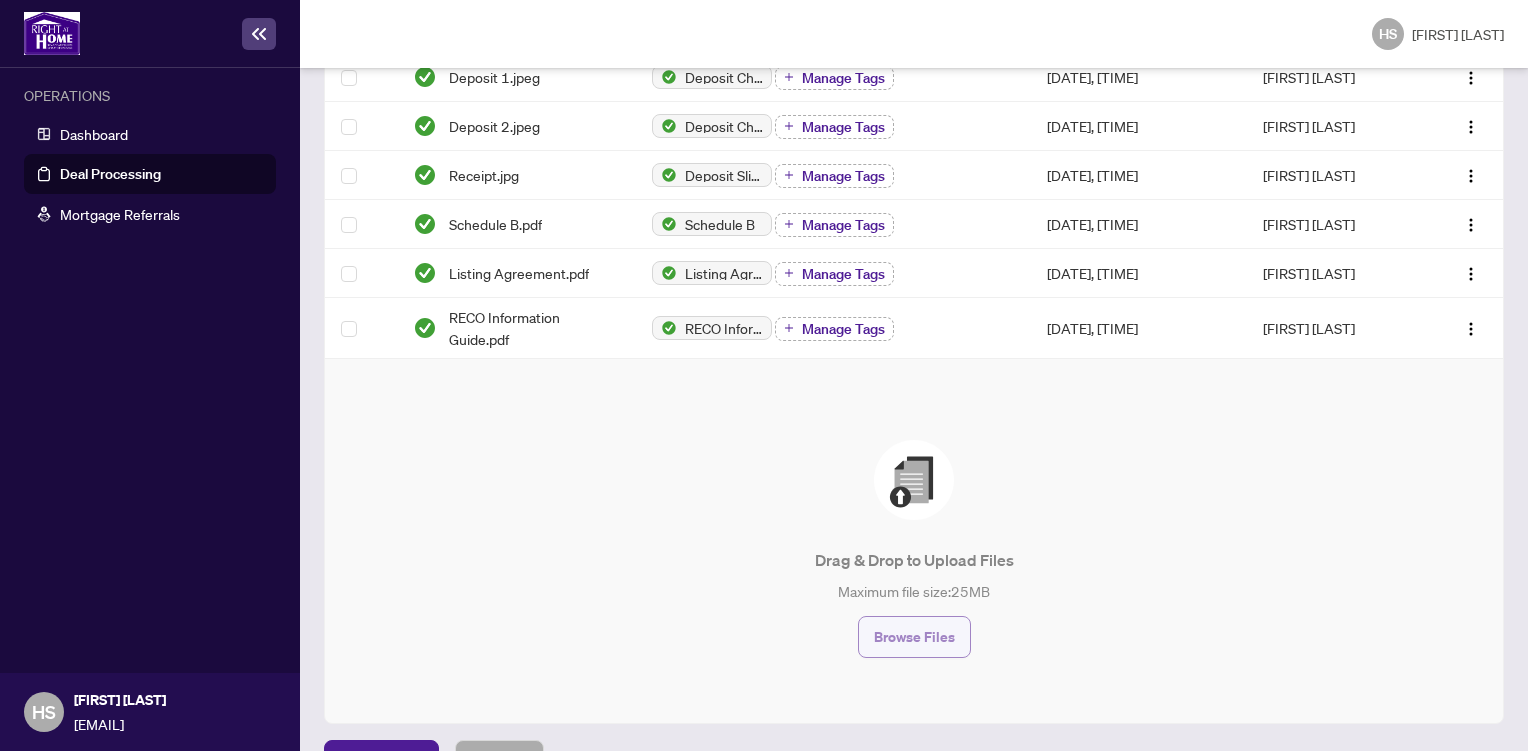 click on "Browse Files" at bounding box center (914, 637) 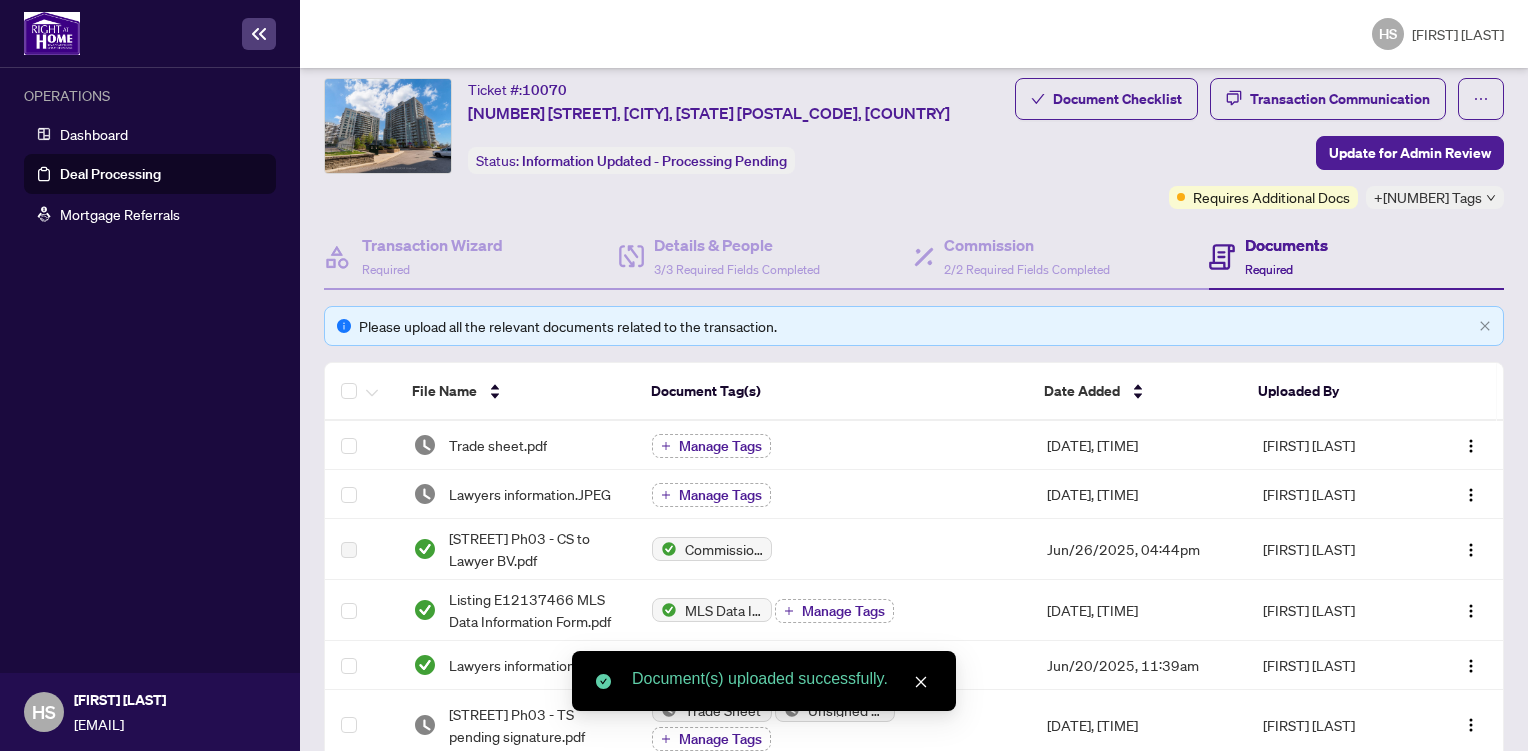 scroll, scrollTop: 0, scrollLeft: 0, axis: both 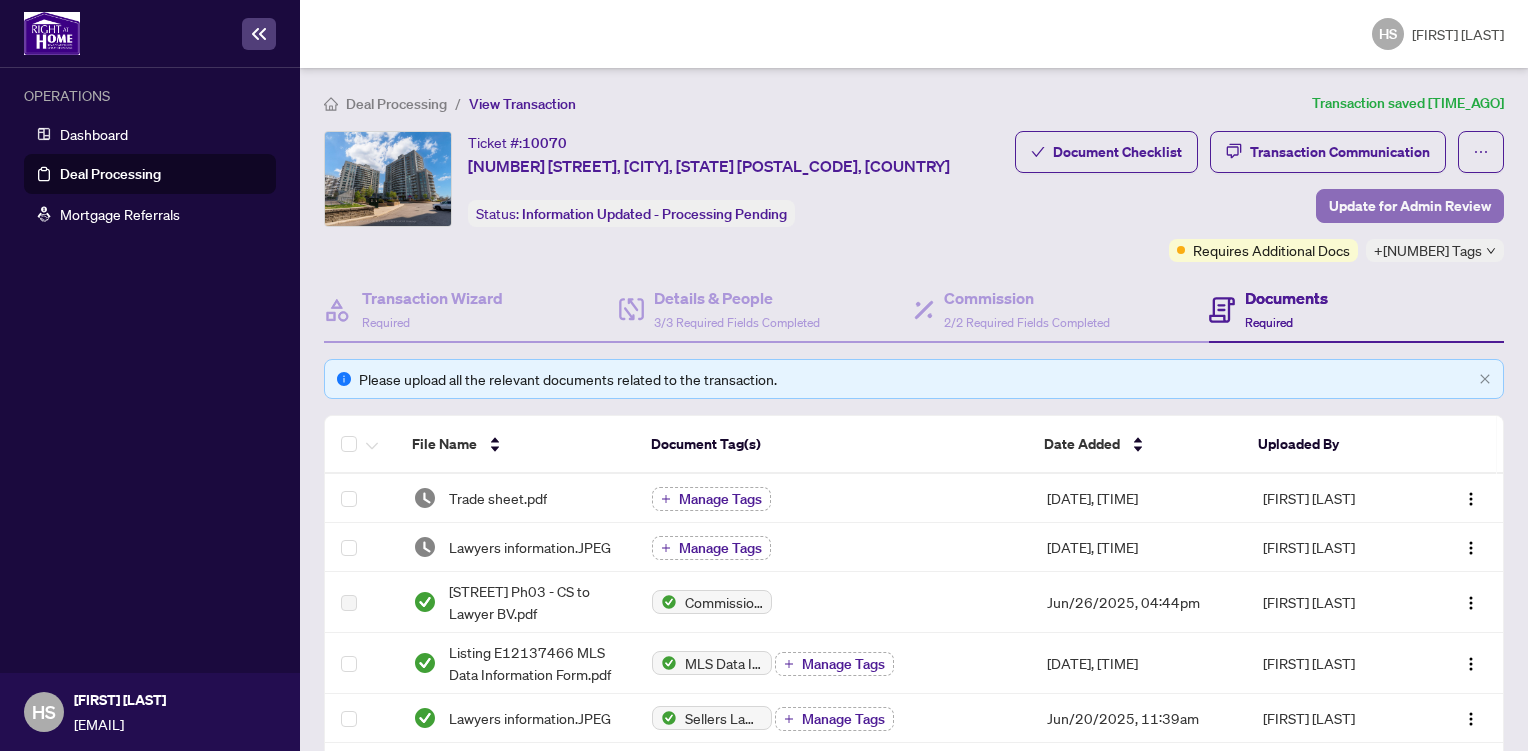 click on "Update for Admin Review" at bounding box center [1410, 206] 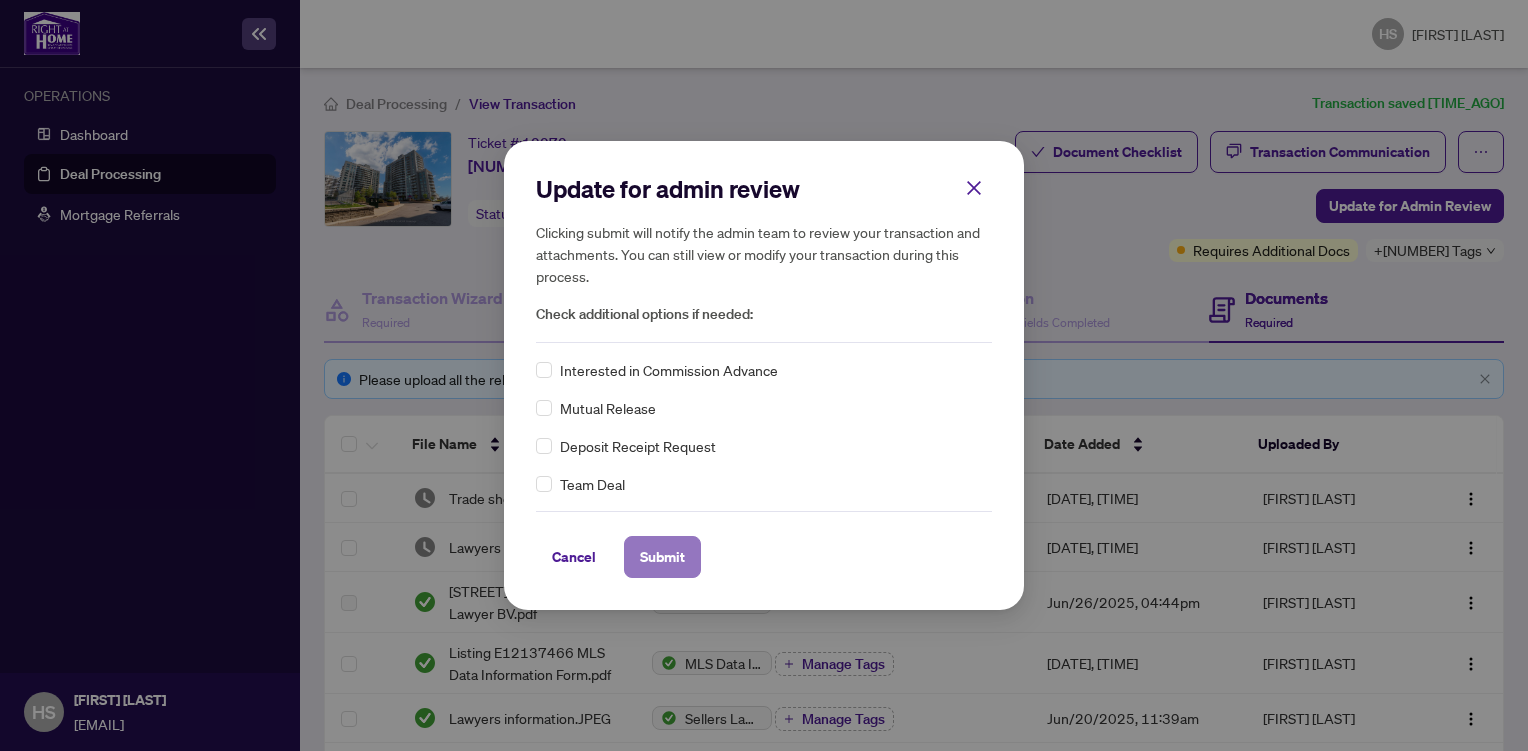 click on "Submit" at bounding box center [662, 557] 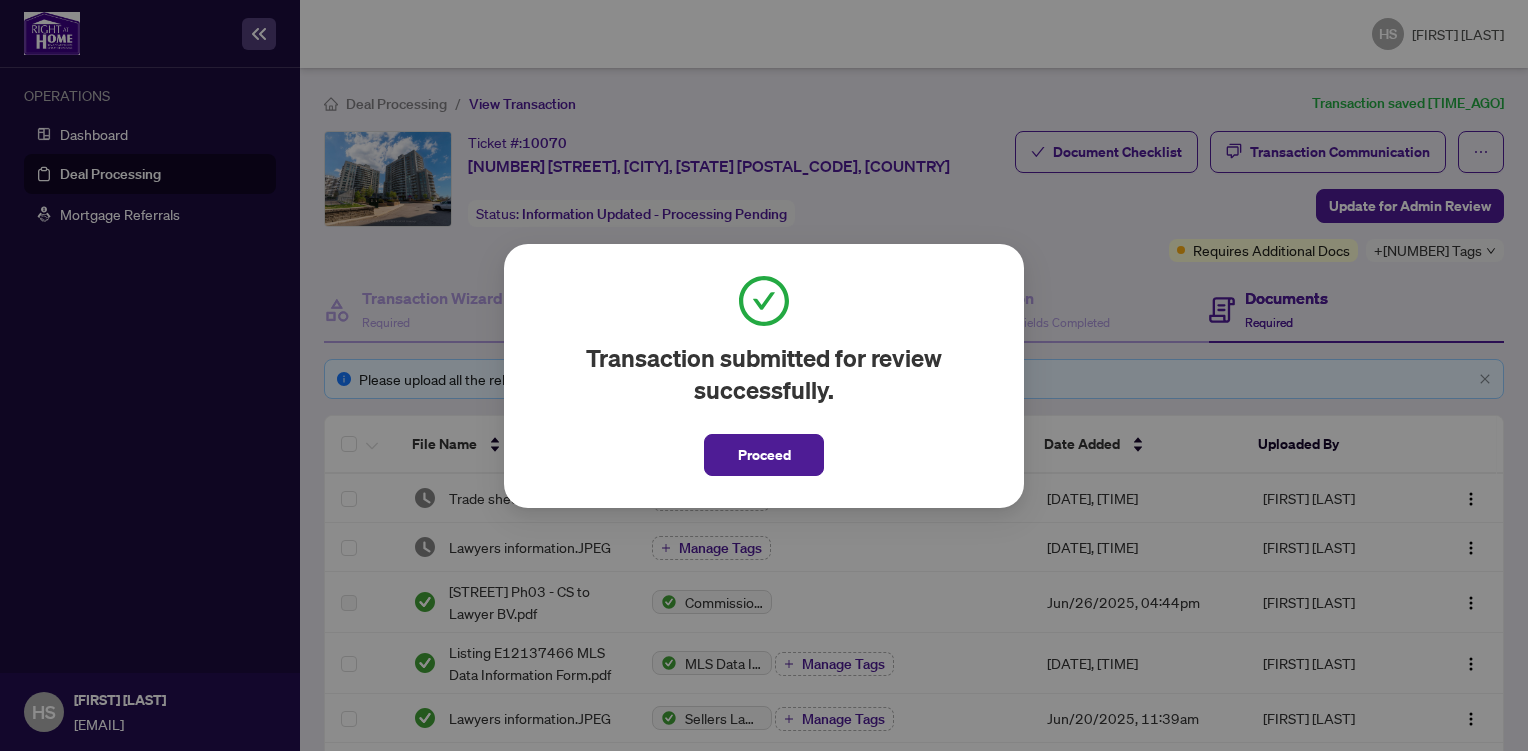 click on "OPERATIONS Dashboard Deal Processing Mortgage Referrals HS [FIRST] [LAST] [EMAIL] HS [FIRST] [LAST]   Deal Processing / View Transaction Transaction saved   [TIME_AGO] Ticket #:  [NUMBER] [STREET], [CITY], [STATE] [POSTAL_CODE], [COUNTRY] Status:   [STATUS] - [STATUS] Update for Admin Review Document Checklist Transaction Communication Update for Admin Review Requires Additional Docs +[NUMBER] Tags Transaction Wizard Required Details & People [NUMBER]/[NUMBER] Required Fields Completed Commission [NUMBER]/[NUMBER] Required Fields Completed Documents Required Please upload all the relevant documents related to the transaction. File Name Document Tag(s) Date Added Uploaded By             Trade sheet.pdf Manage Tags [DATE], [TIME] [FIRST] [LAST] Lawyers information.JPEG Manage Tags [DATE], [TIME] [FIRST] [LAST] [STREET] Ph03 - CS to  Lawyer BV.pdf Commission Statement Sent to Lawyer [DATE], [TIME] [FIRST] [LAST] Manage Tags [NUMBER]  [STATE]" at bounding box center (764, 375) 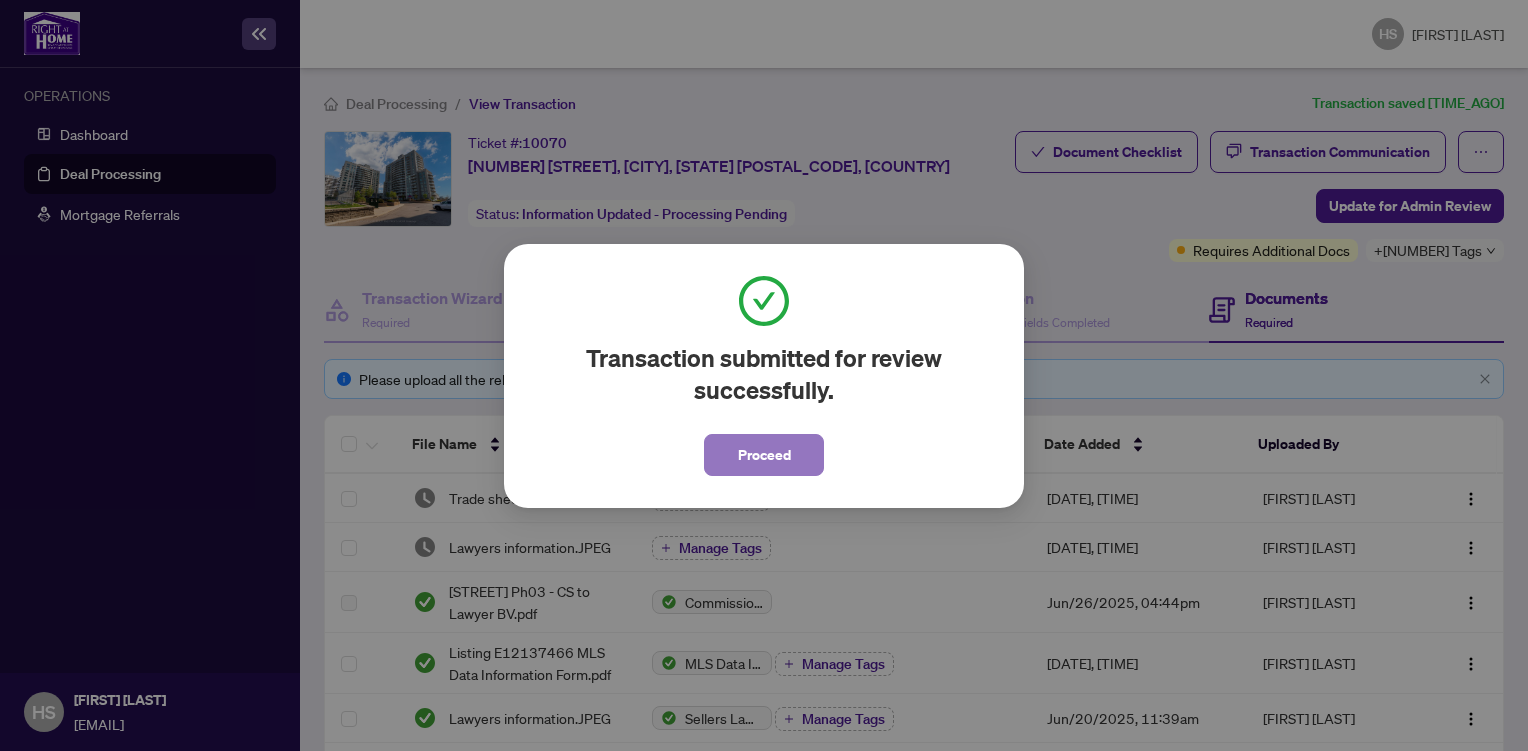 click on "Proceed" at bounding box center (764, 455) 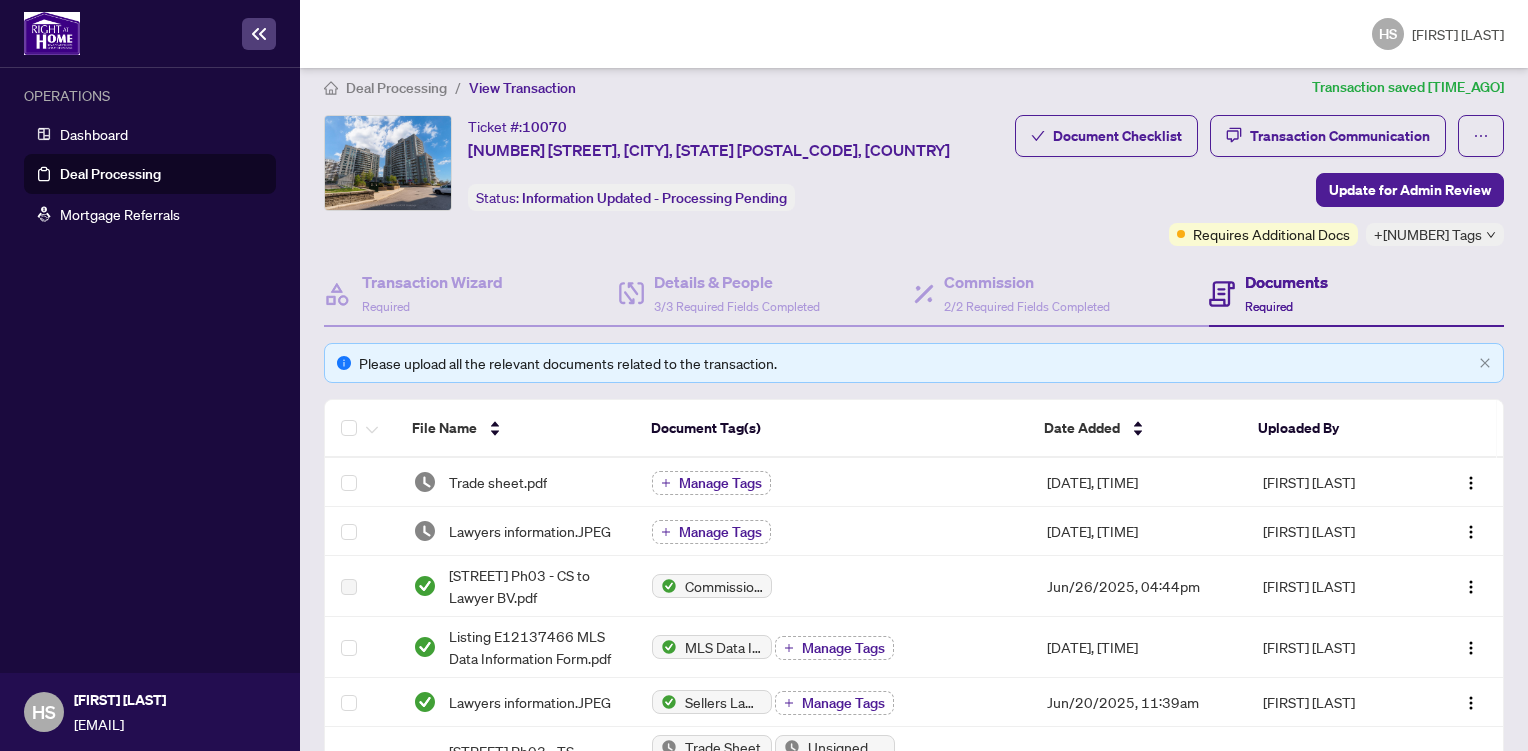 scroll, scrollTop: 0, scrollLeft: 0, axis: both 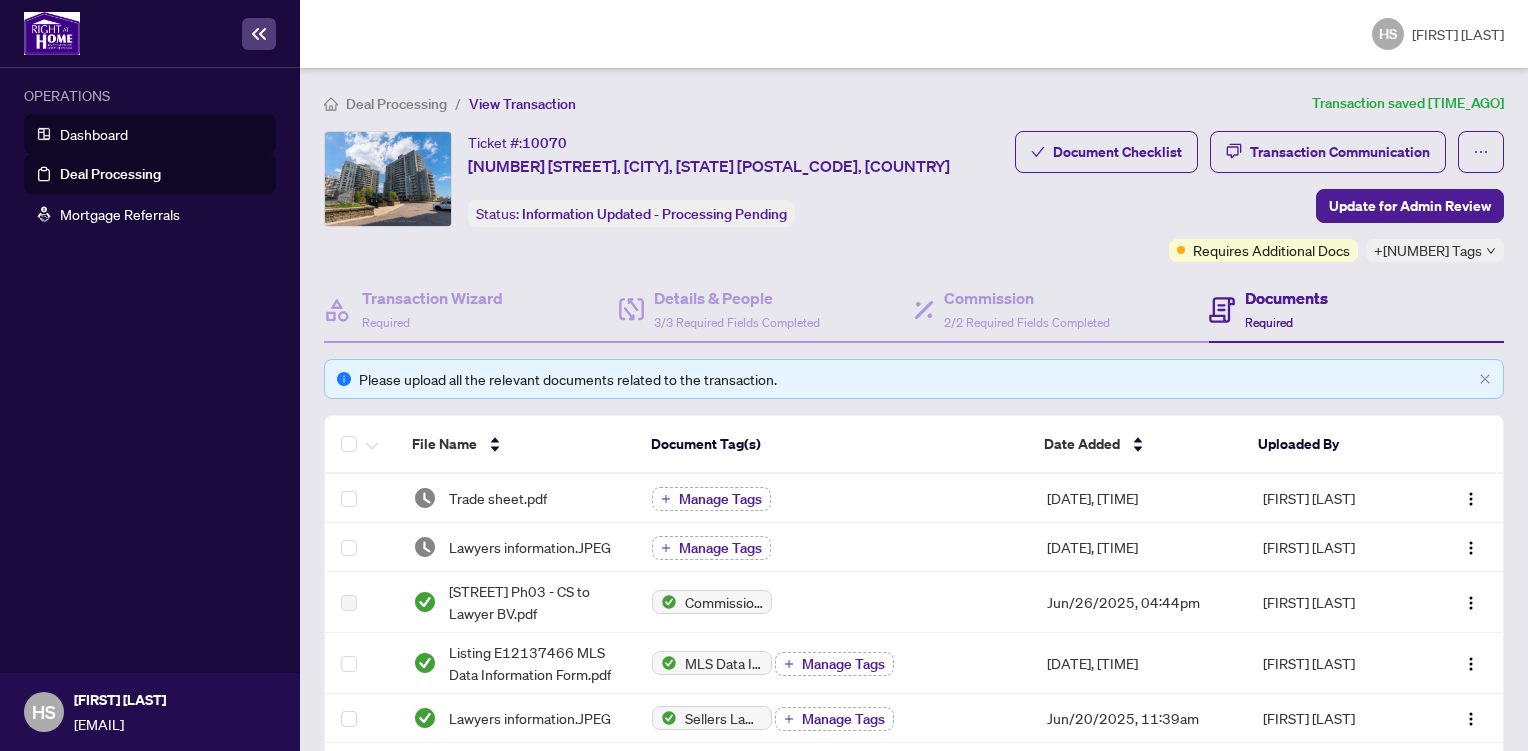 click on "Dashboard" at bounding box center [94, 134] 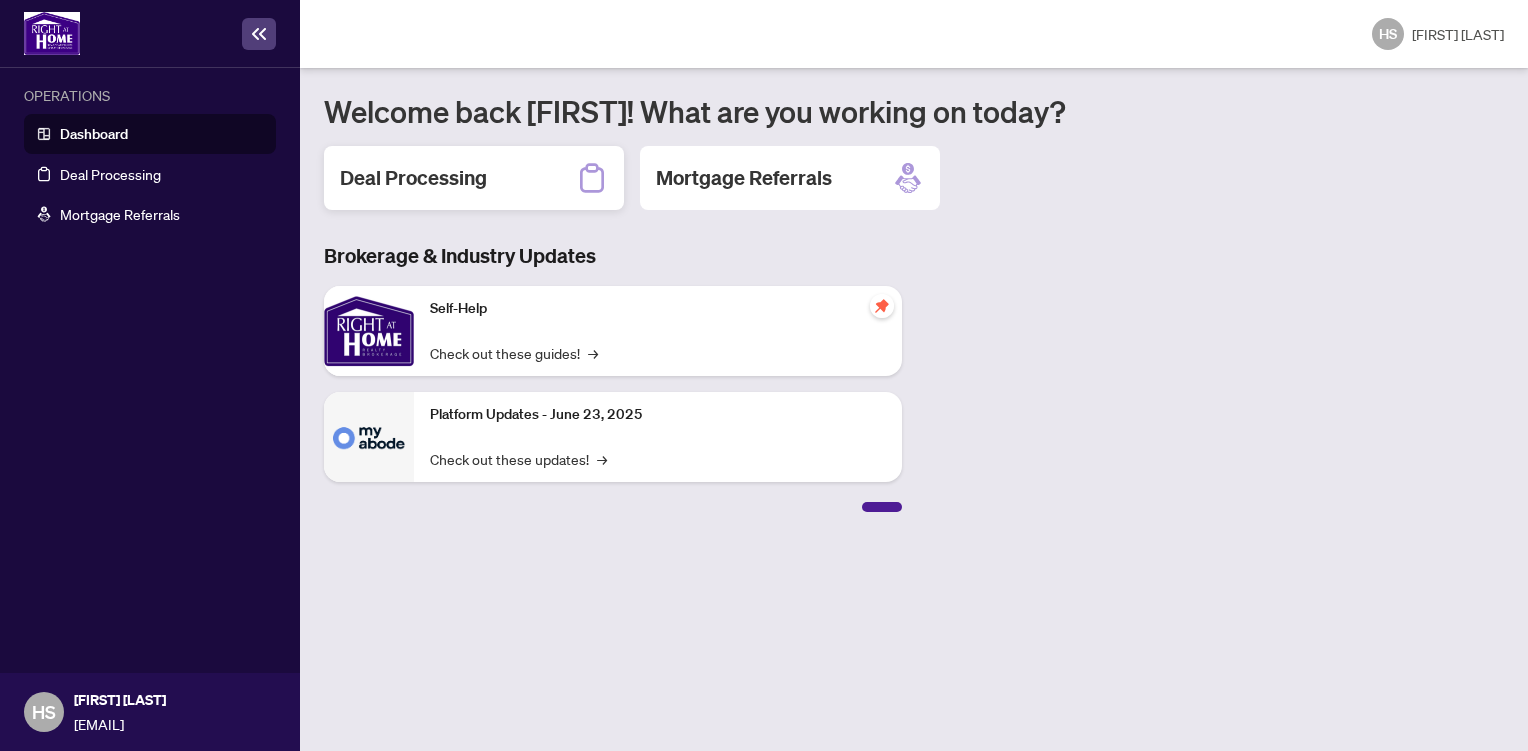 click on "Deal Processing" at bounding box center [413, 178] 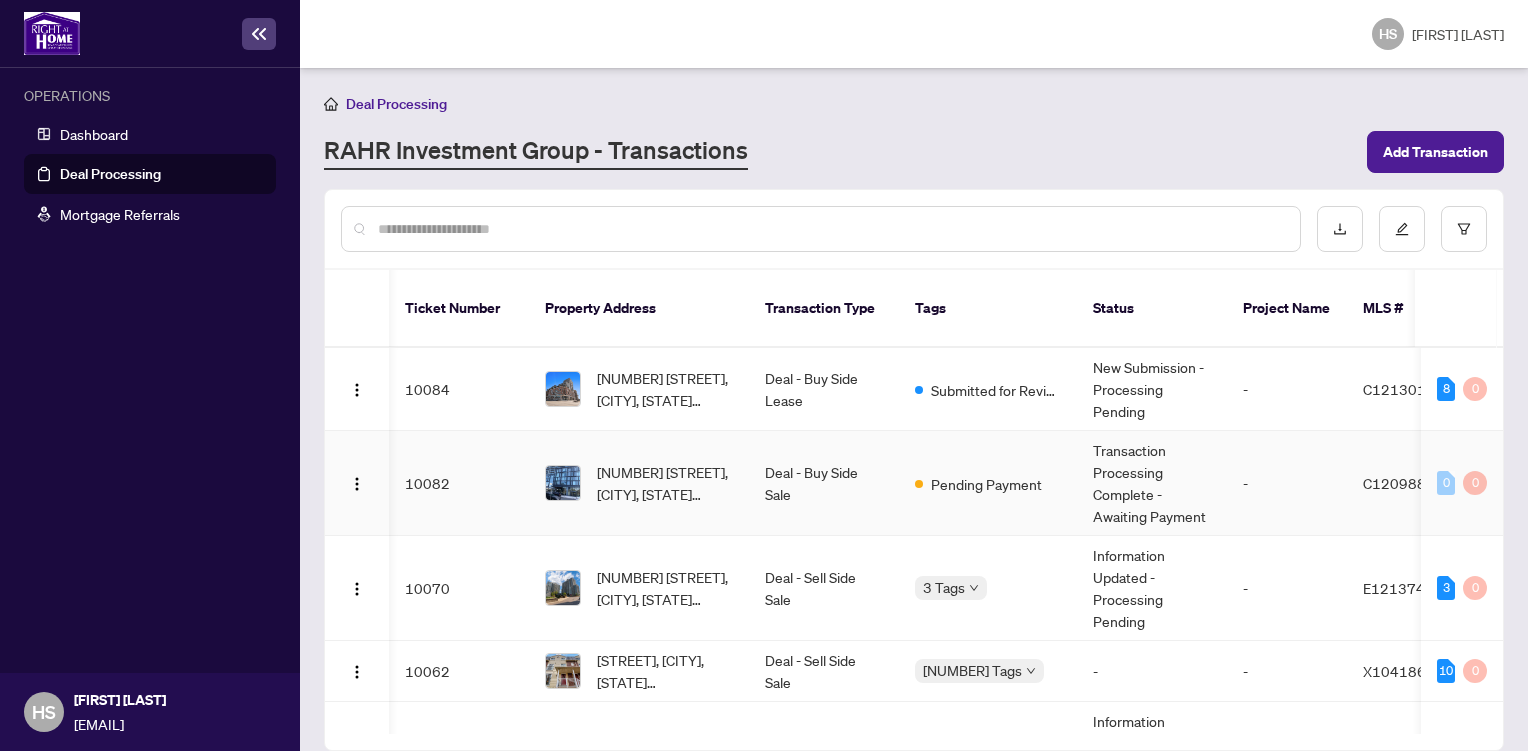 scroll, scrollTop: 0, scrollLeft: 39, axis: horizontal 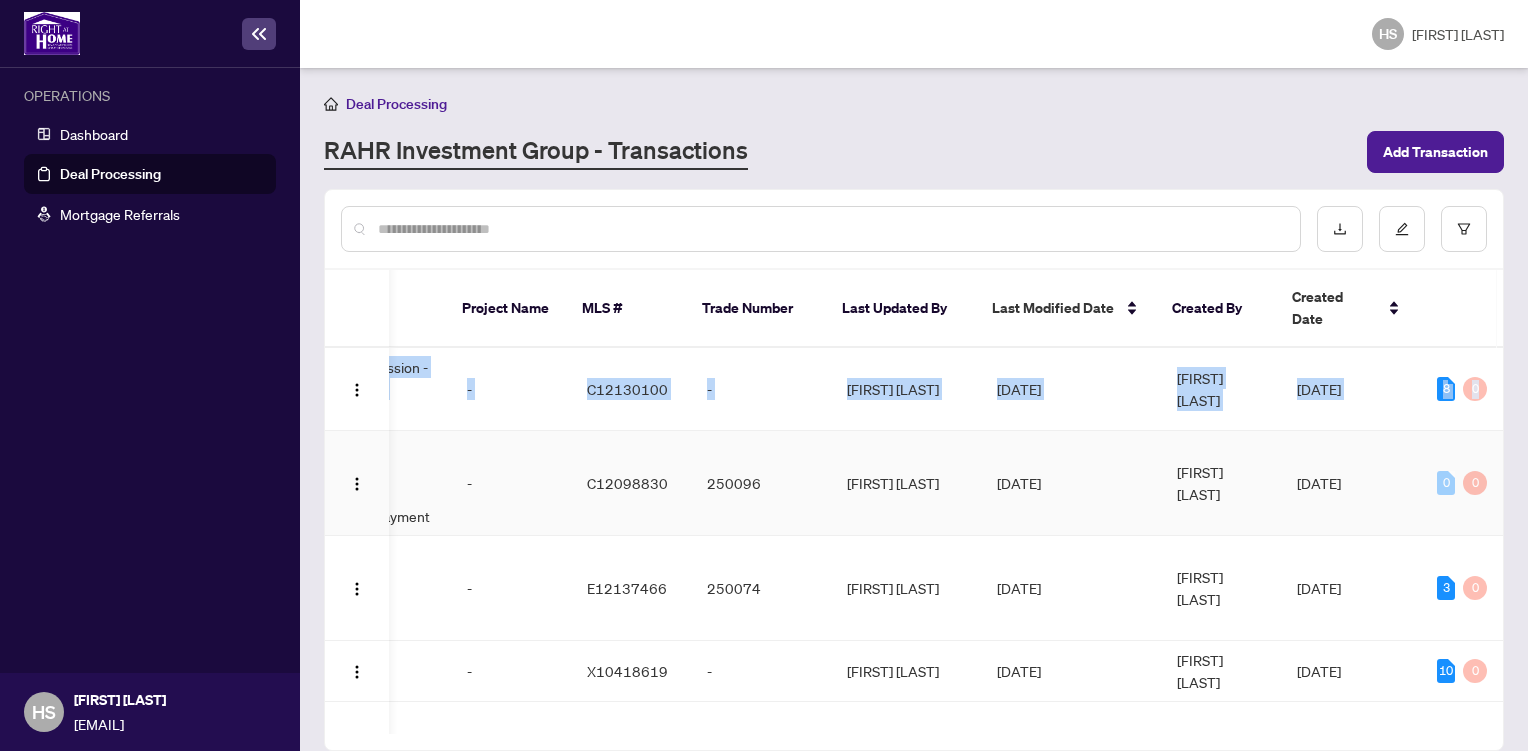 drag, startPoint x: 1496, startPoint y: 358, endPoint x: 1141, endPoint y: 542, distance: 399.85123 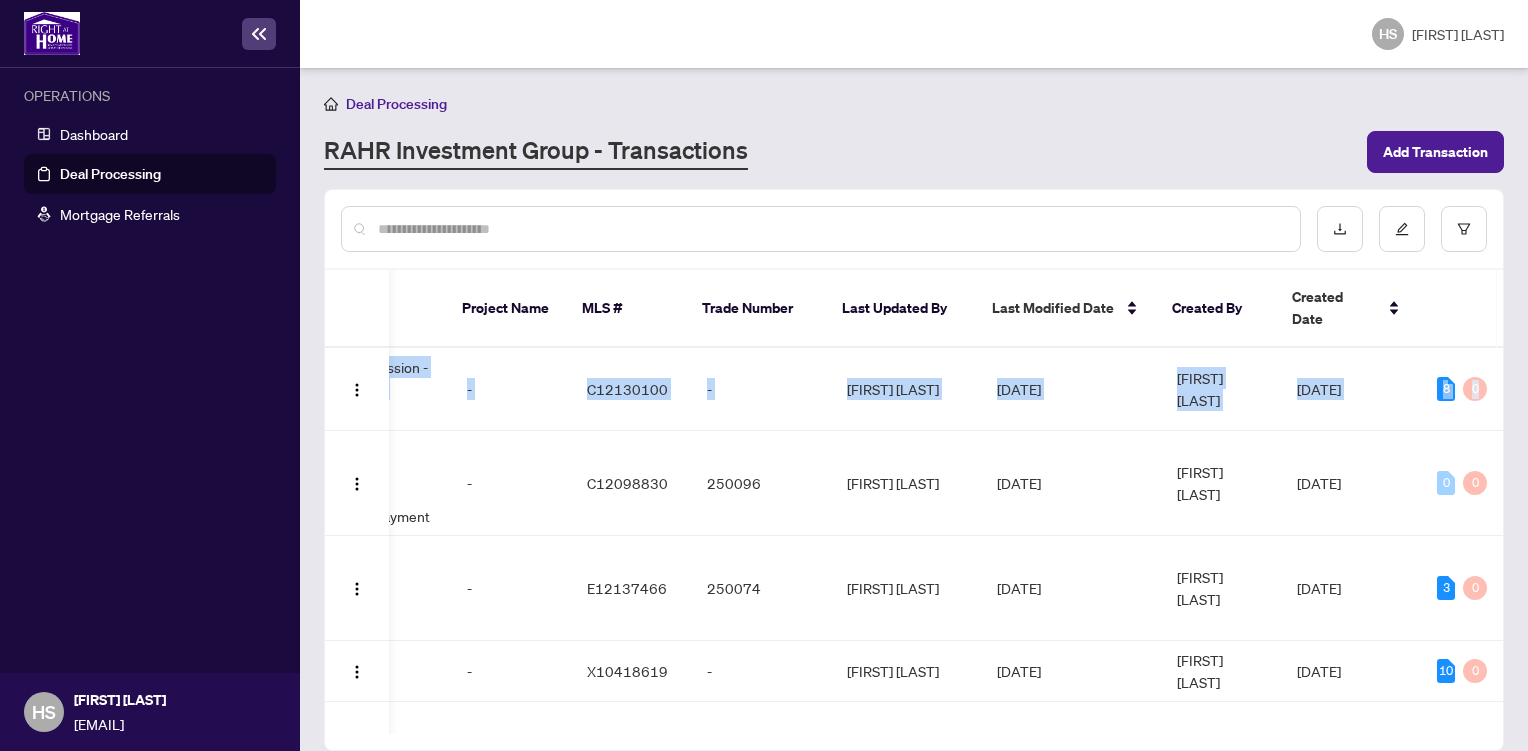scroll, scrollTop: 0, scrollLeft: 369, axis: horizontal 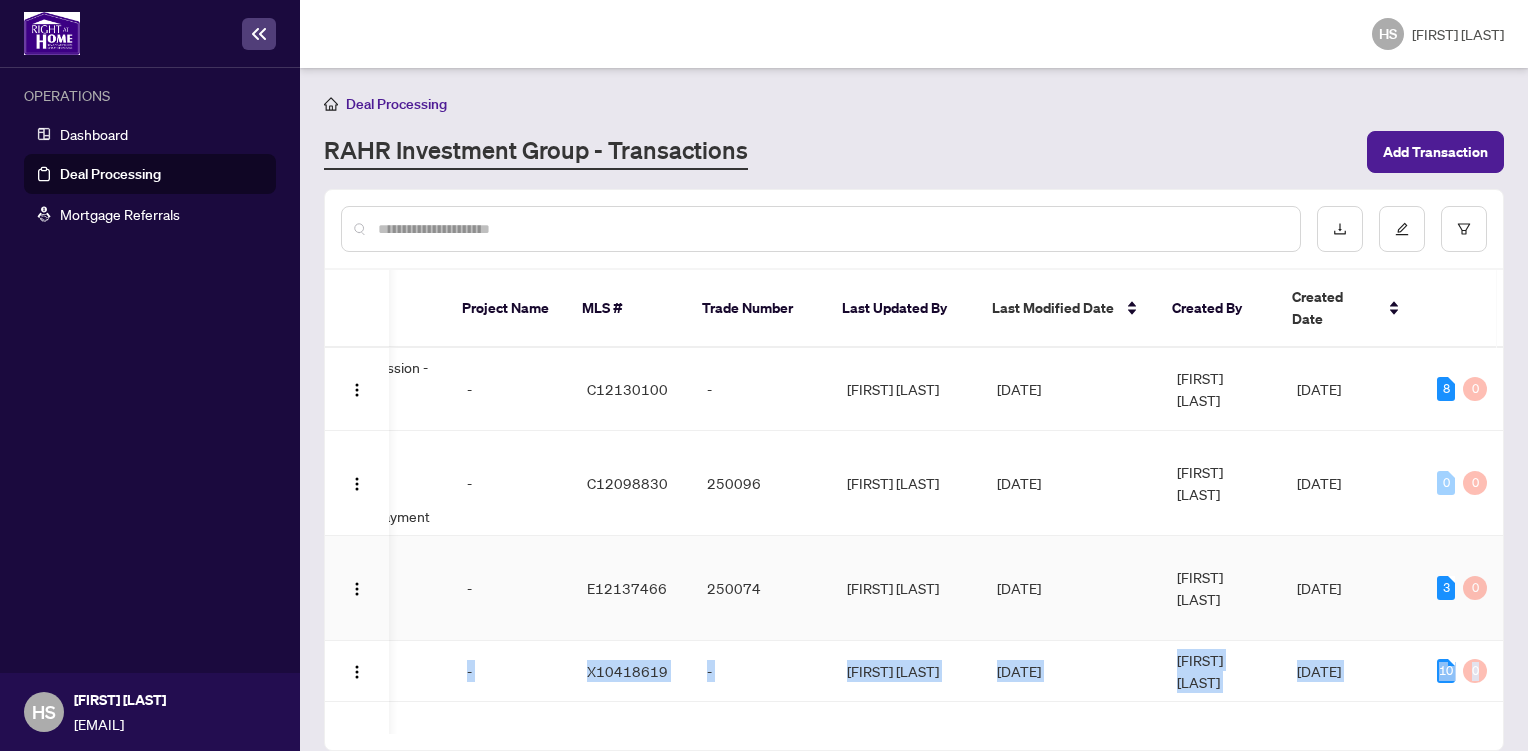 drag, startPoint x: 1496, startPoint y: 540, endPoint x: 1458, endPoint y: 654, distance: 120.16655 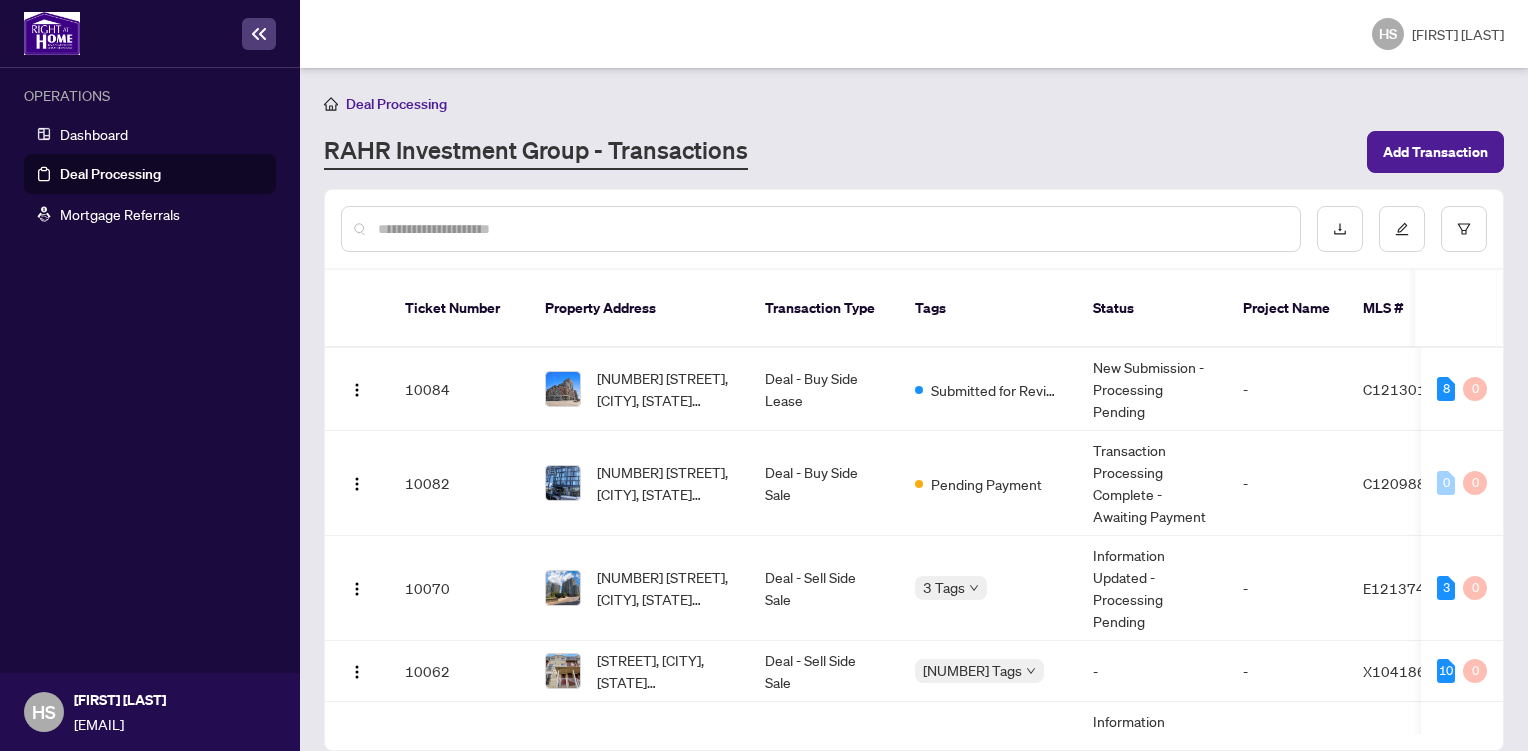 click at bounding box center [914, 229] 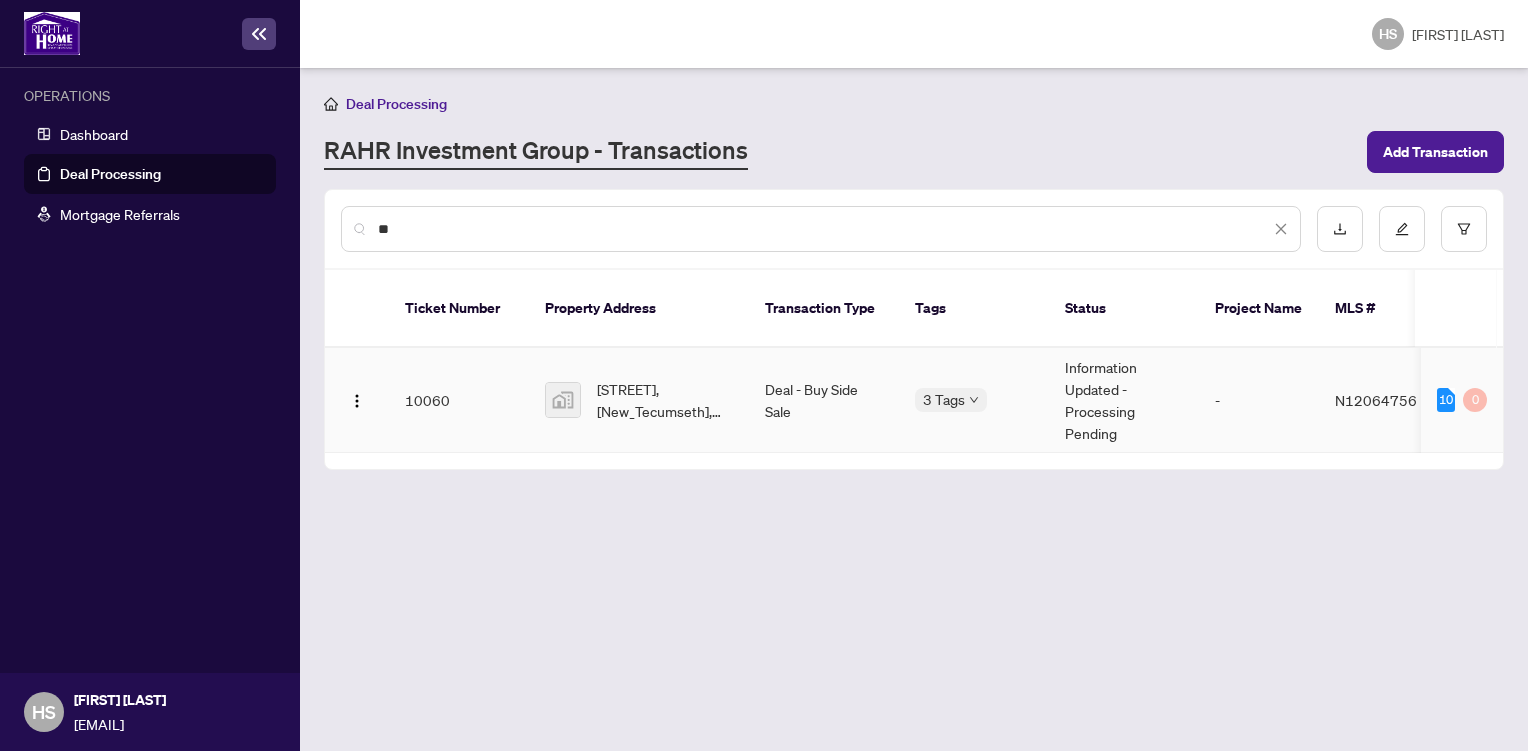 type on "**" 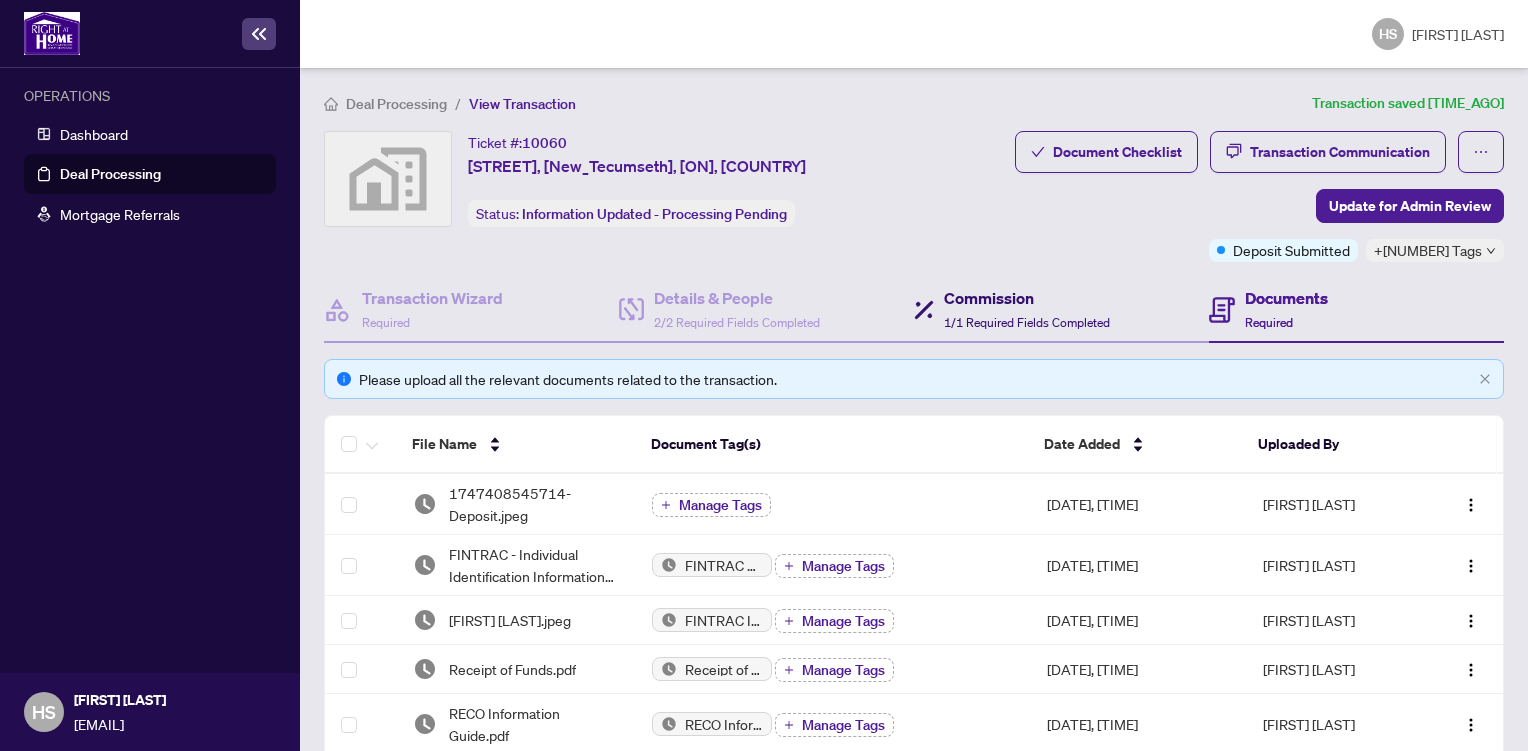 click on "1/1 Required Fields Completed" at bounding box center (1027, 322) 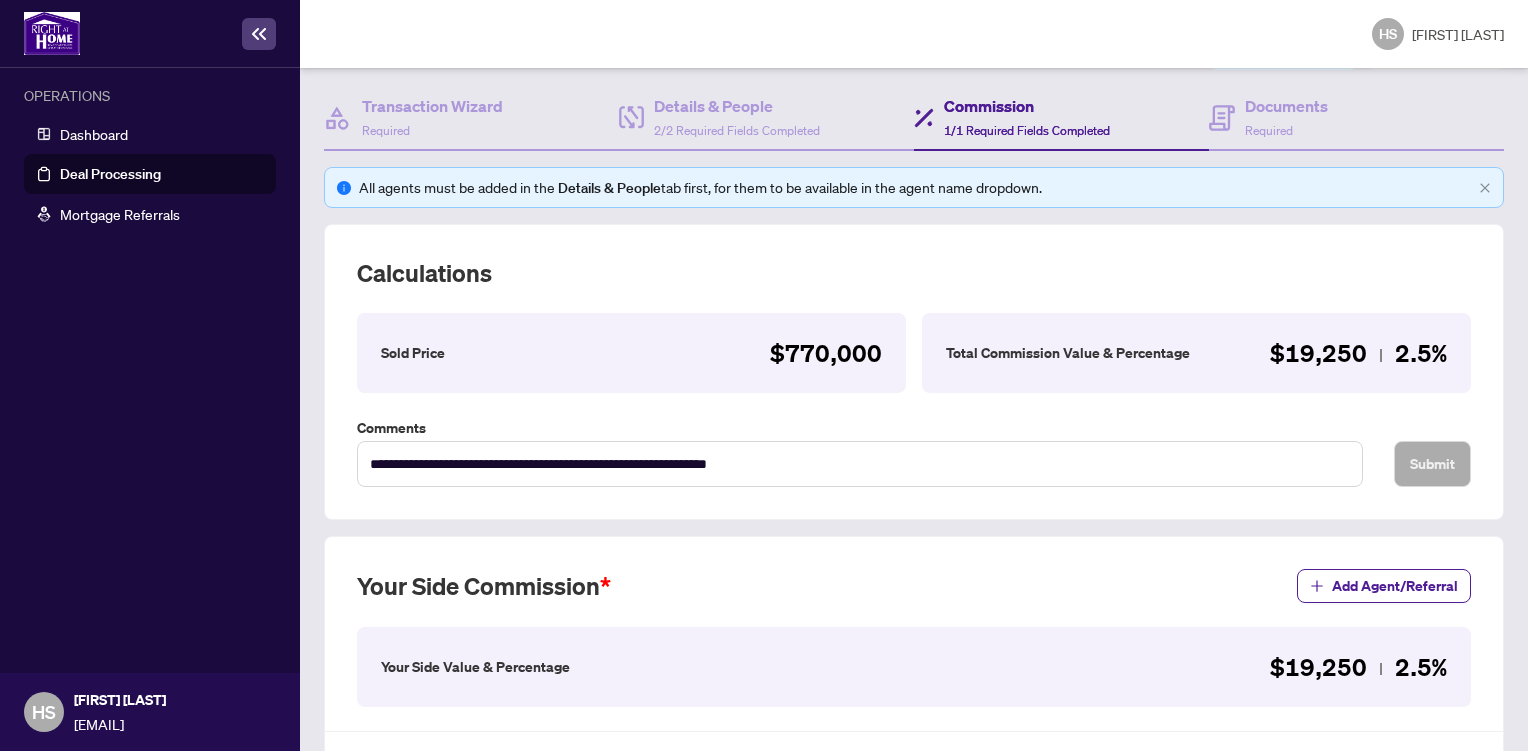 scroll, scrollTop: 218, scrollLeft: 0, axis: vertical 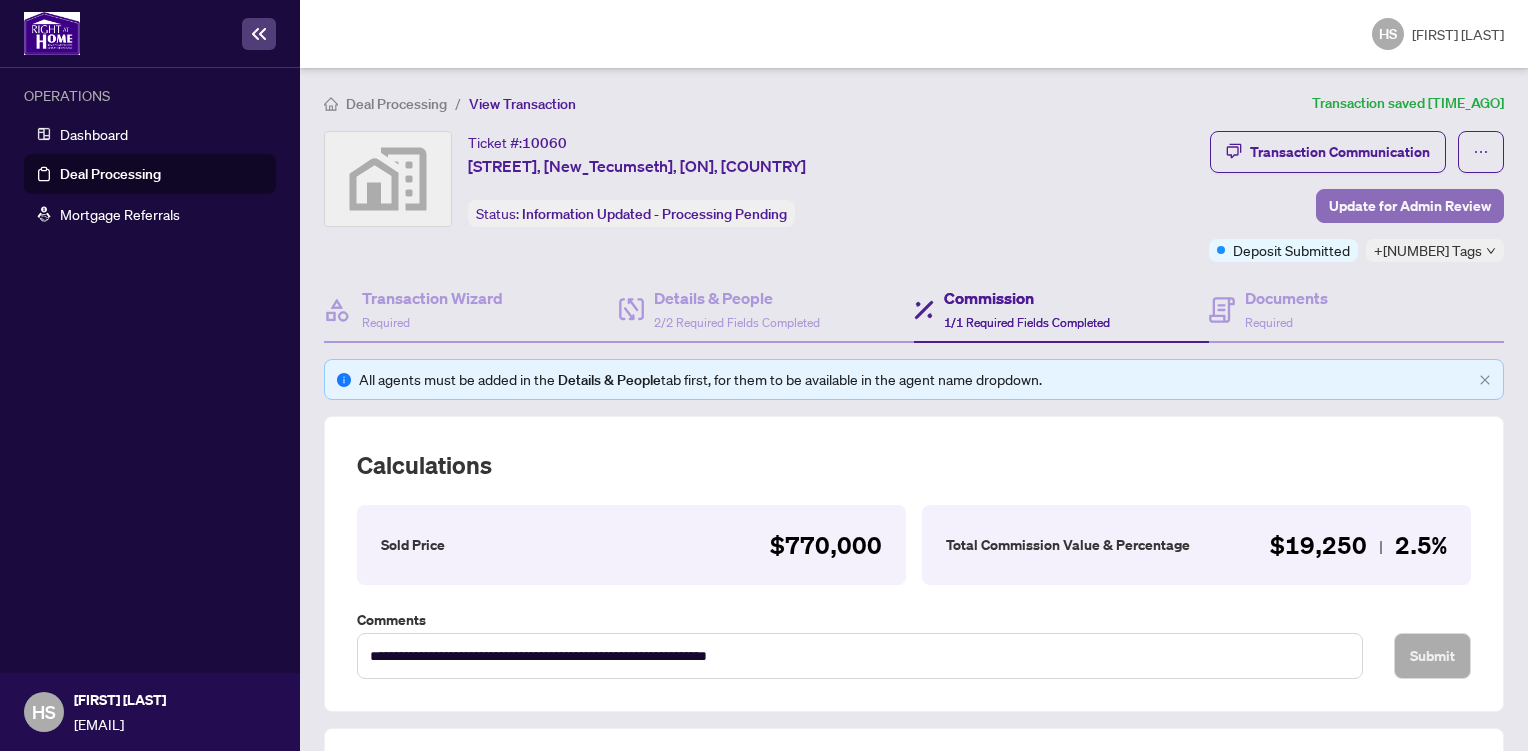 click on "Update for Admin Review" at bounding box center [1410, 206] 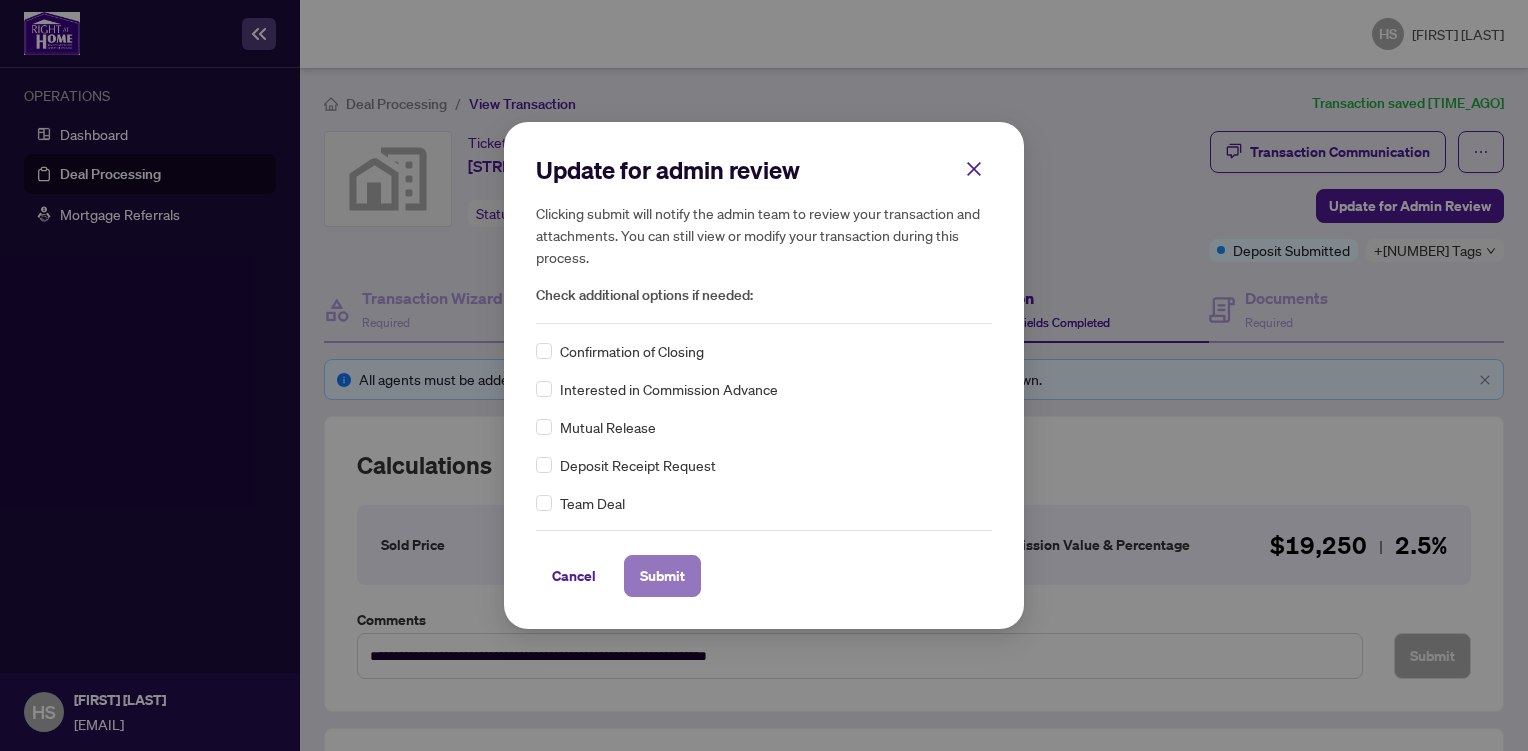 click on "Submit" at bounding box center (662, 576) 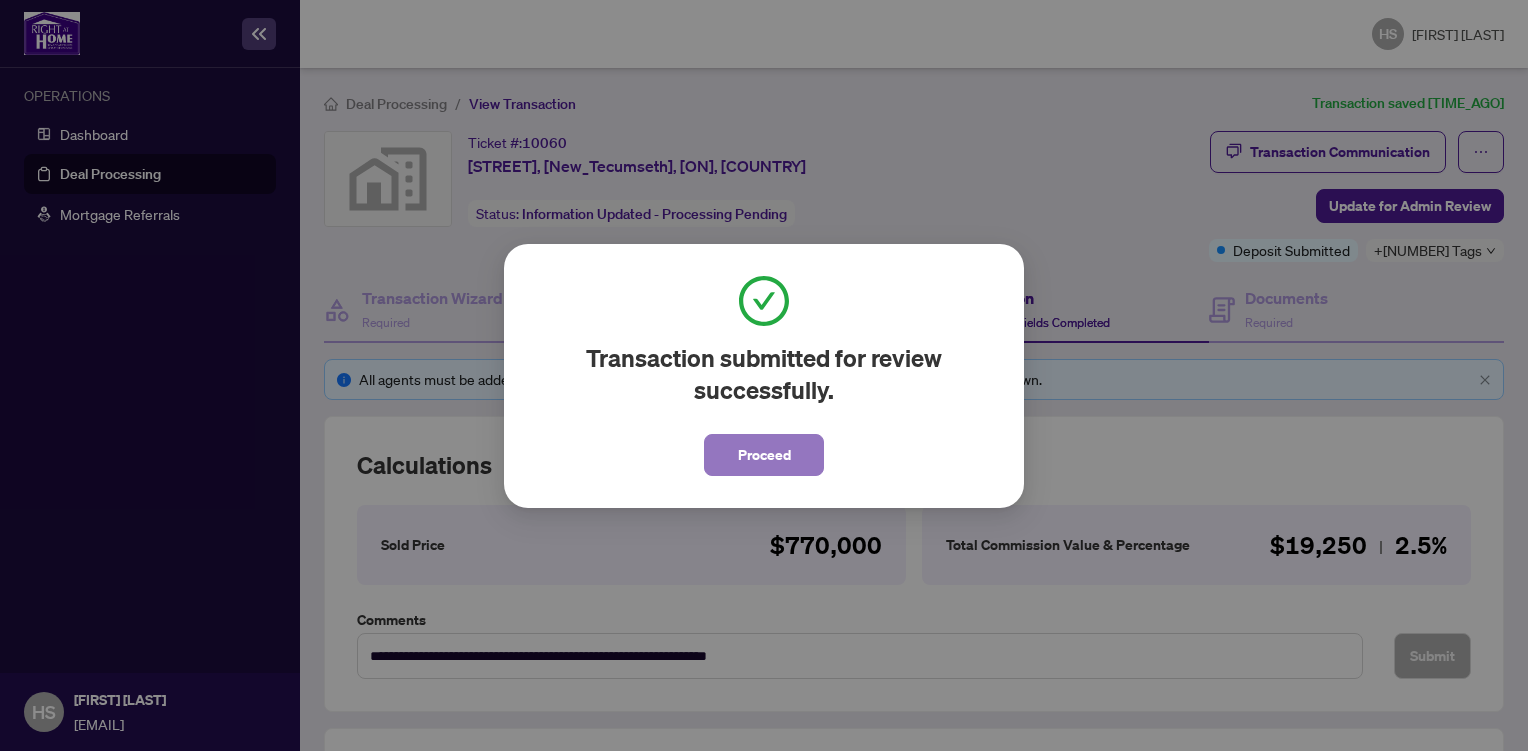click on "Proceed" at bounding box center [764, 455] 